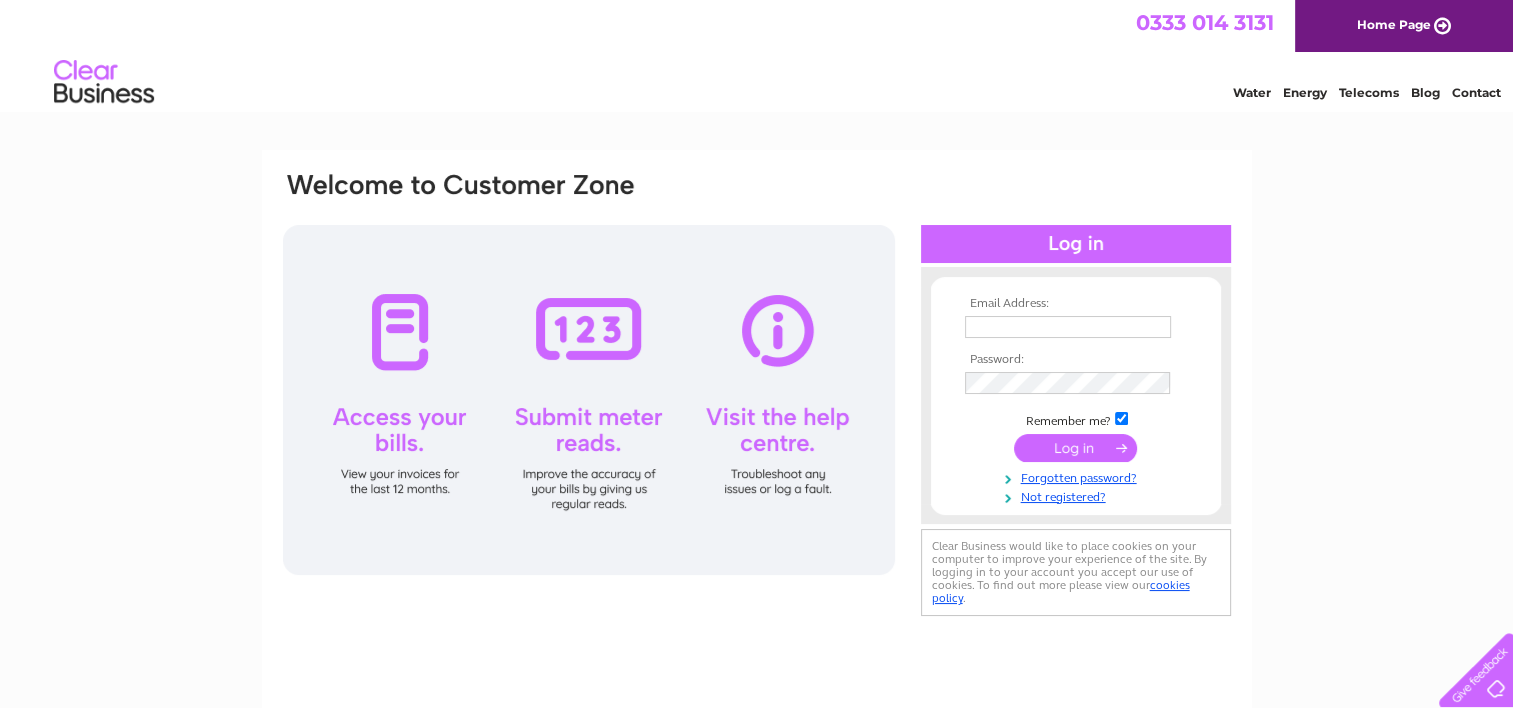 scroll, scrollTop: 0, scrollLeft: 0, axis: both 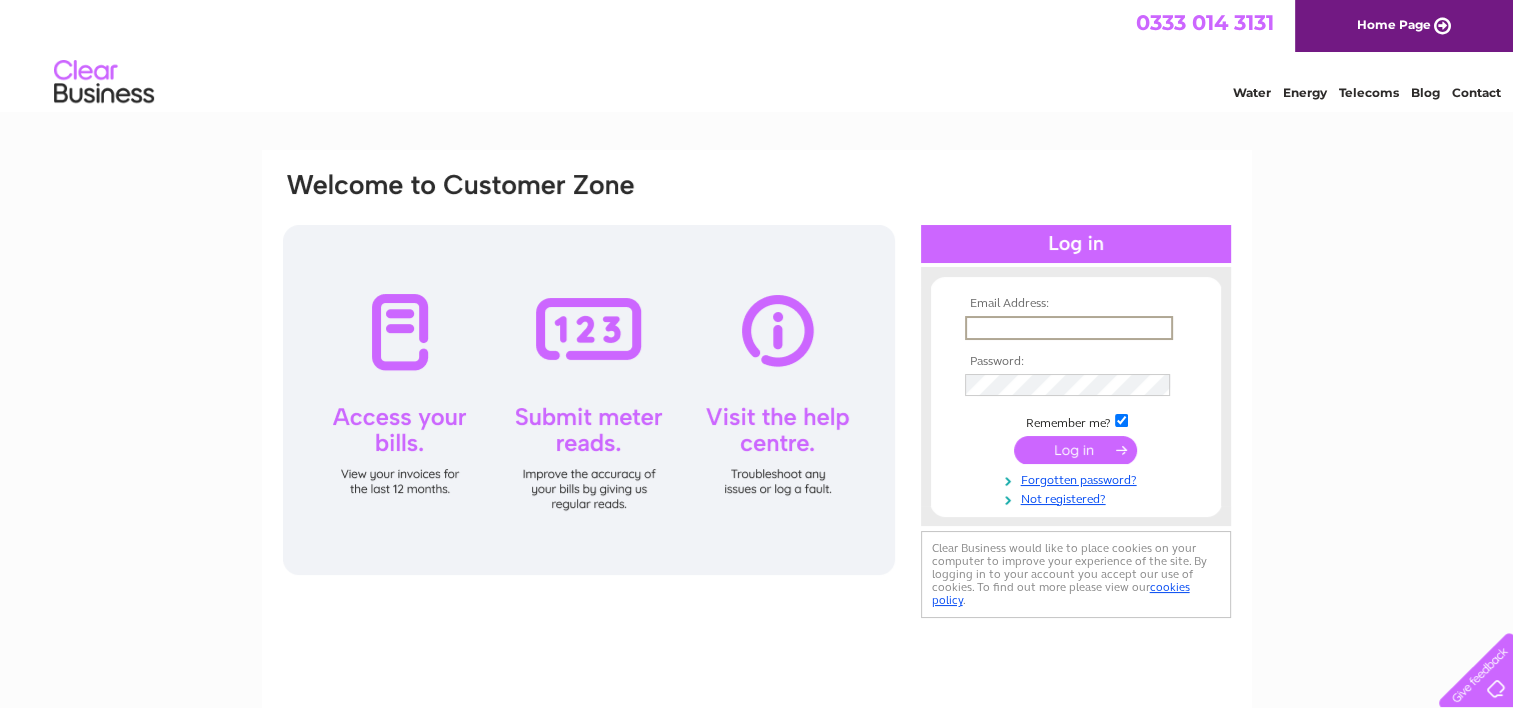 type on "jonesashtree@hotmail.com" 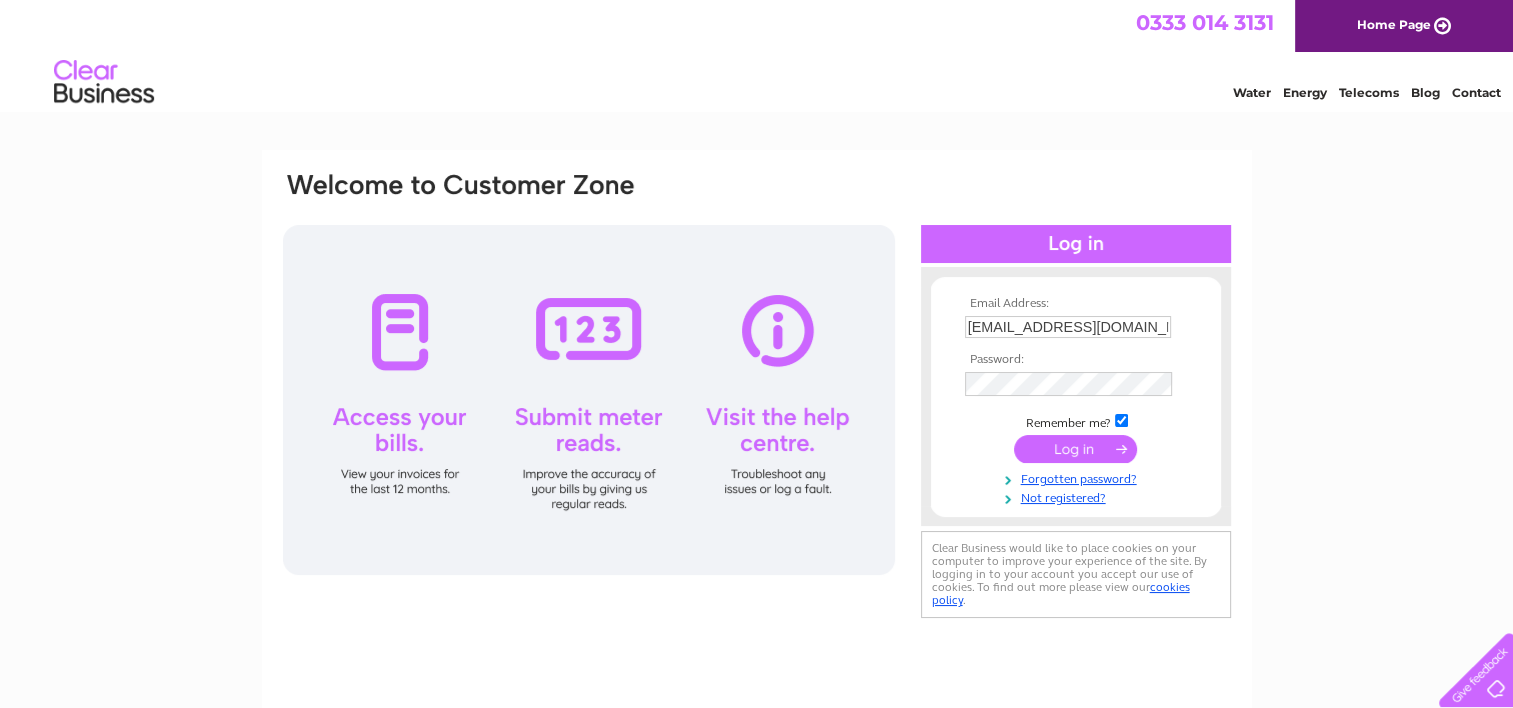 click at bounding box center (1075, 449) 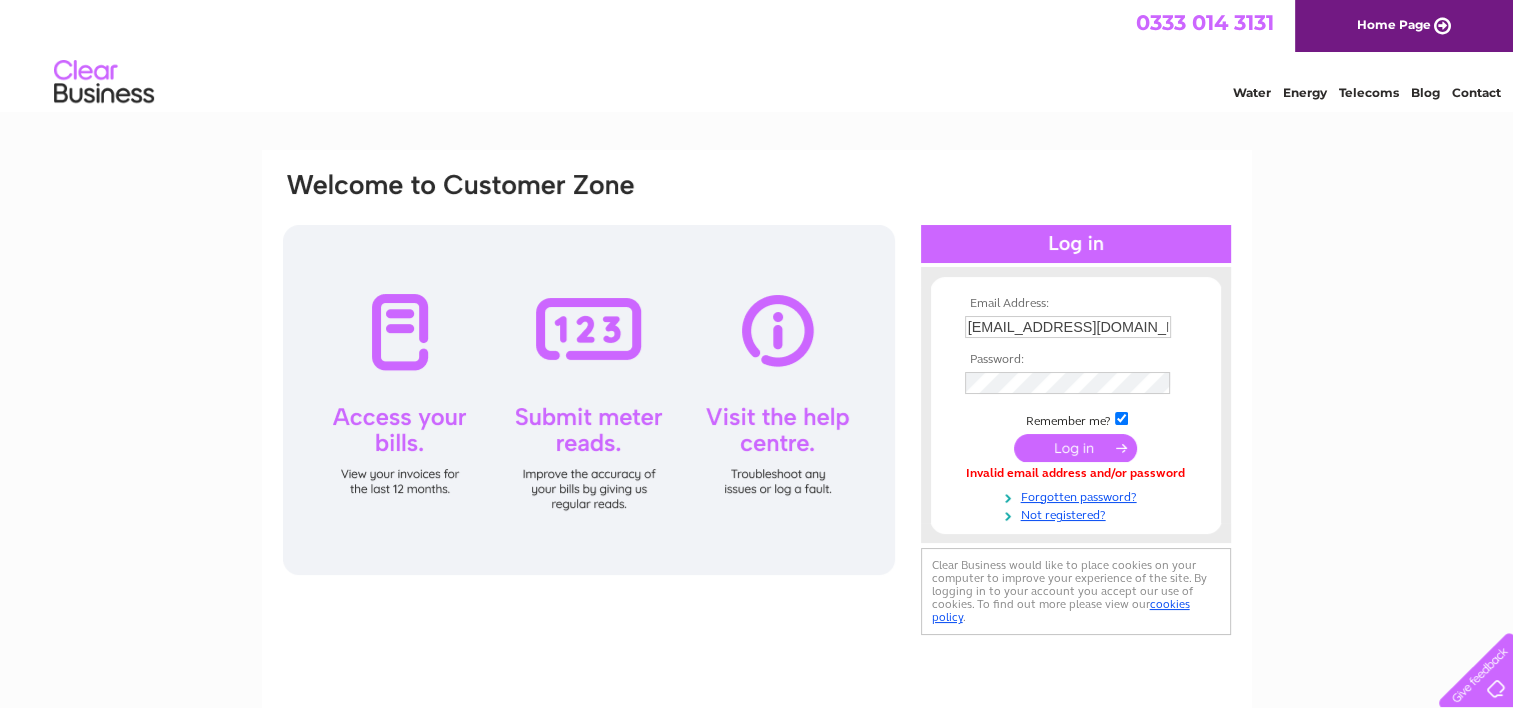 scroll, scrollTop: 0, scrollLeft: 0, axis: both 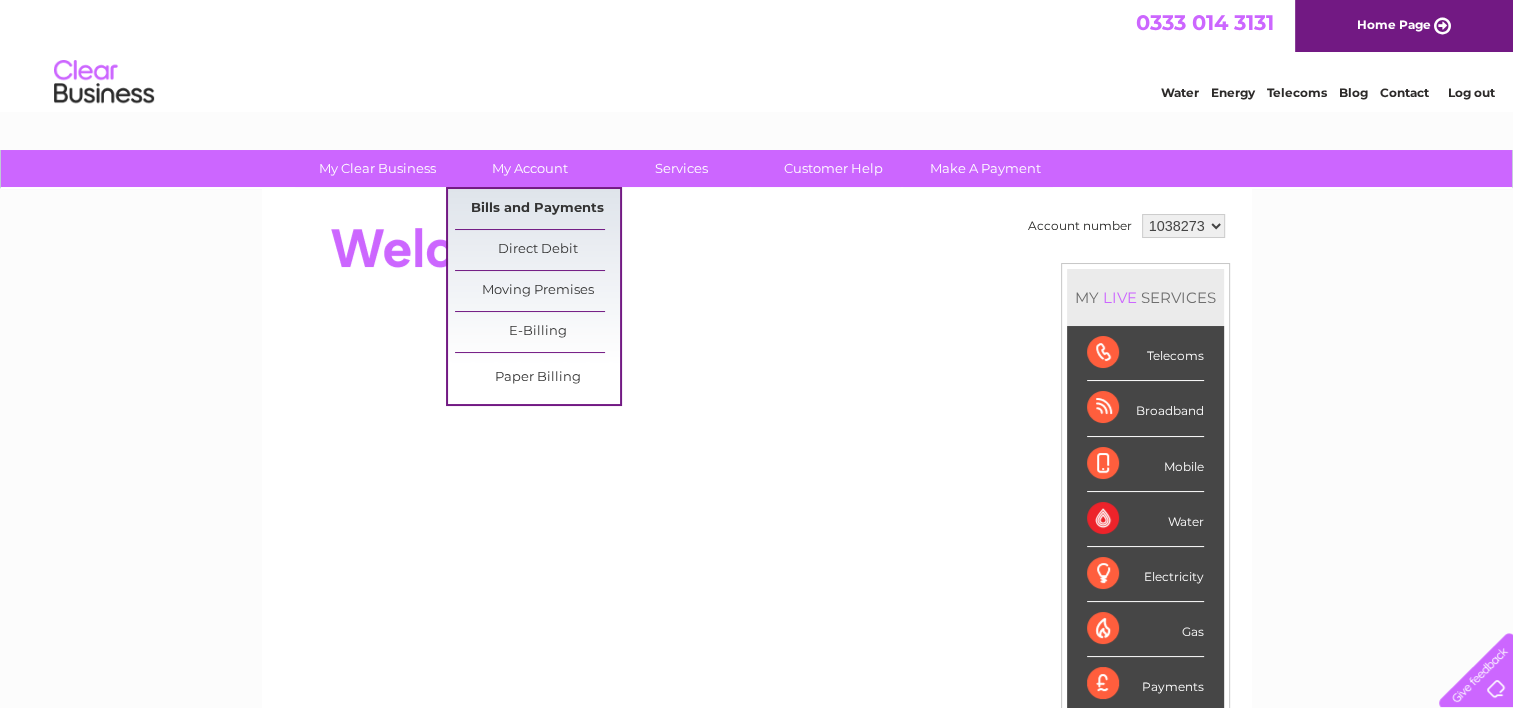 click on "Bills and Payments" at bounding box center (537, 209) 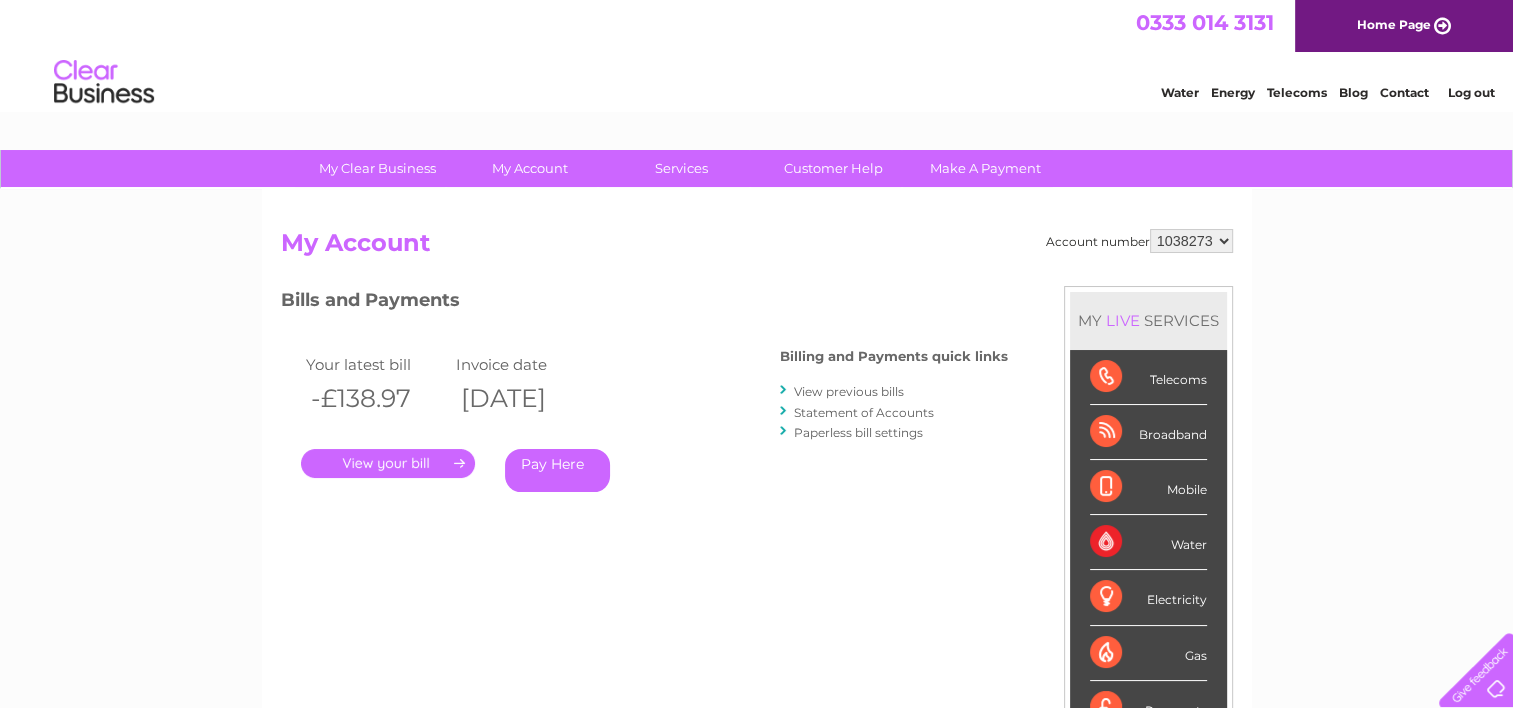 scroll, scrollTop: 0, scrollLeft: 0, axis: both 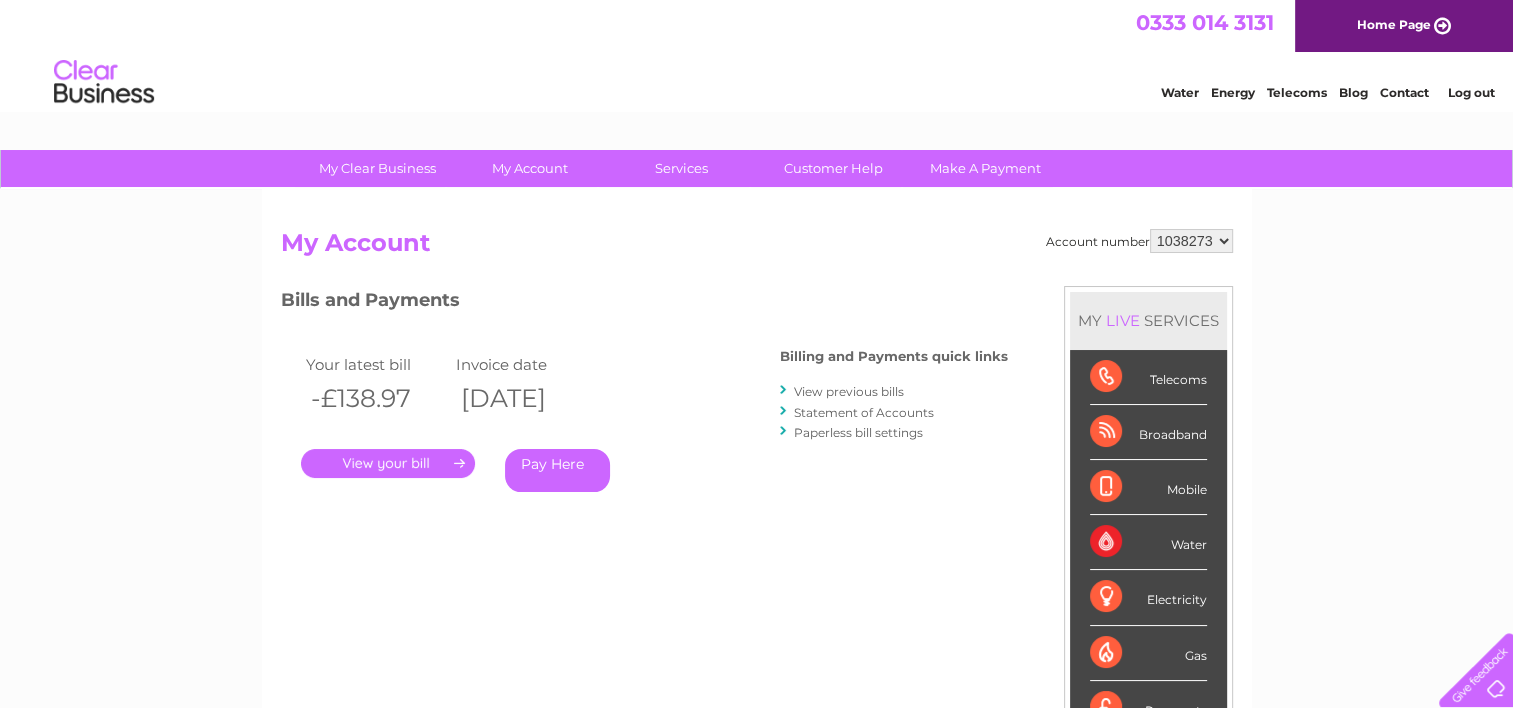 click on "." at bounding box center (388, 463) 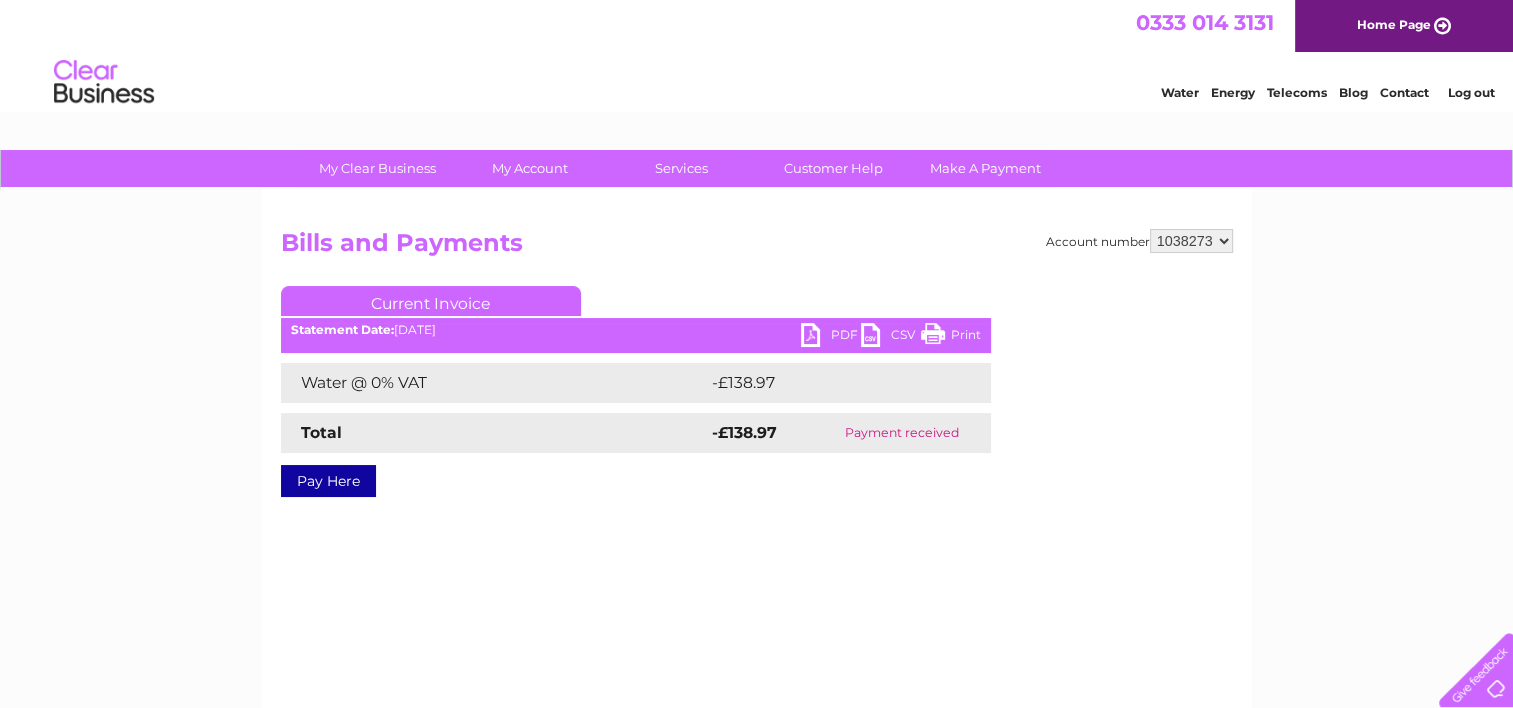 scroll, scrollTop: 0, scrollLeft: 0, axis: both 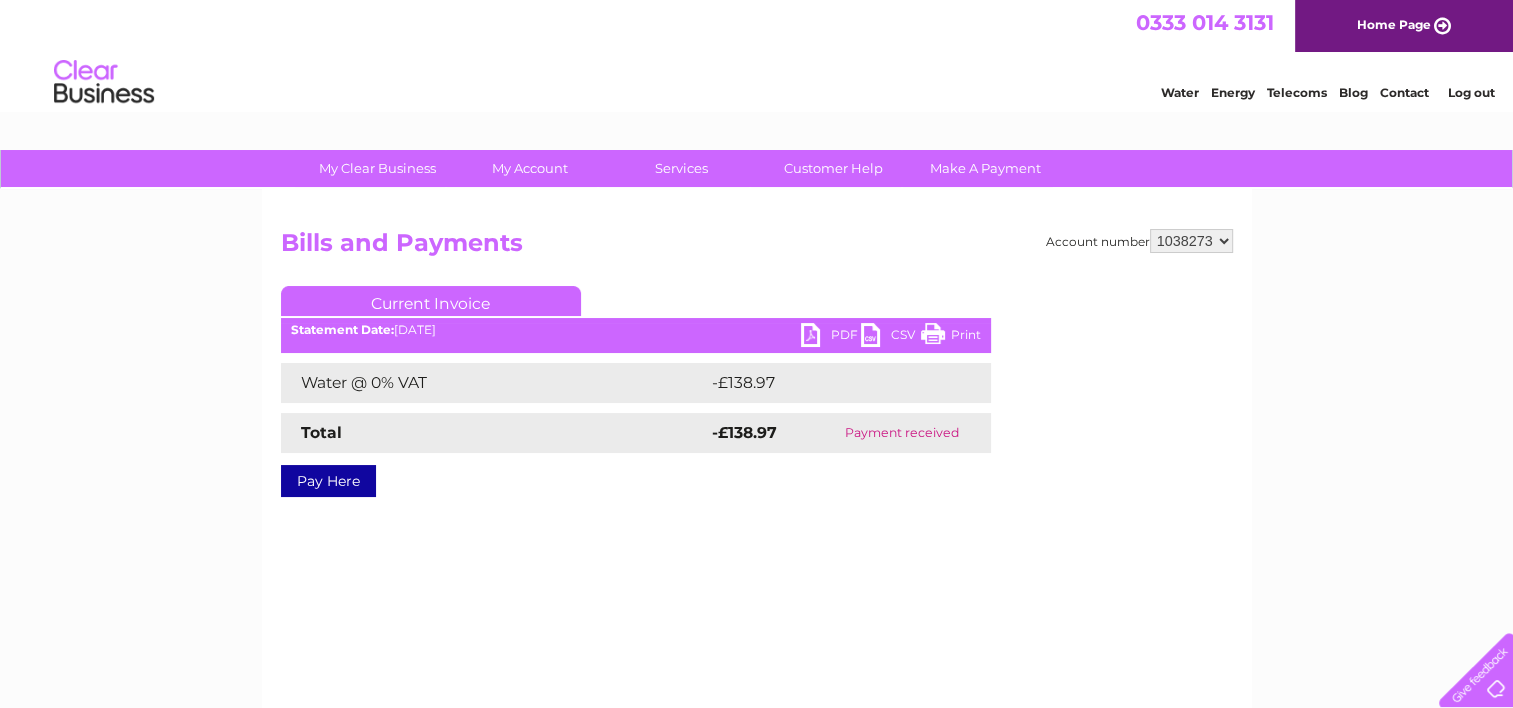 click on "PDF" at bounding box center (831, 337) 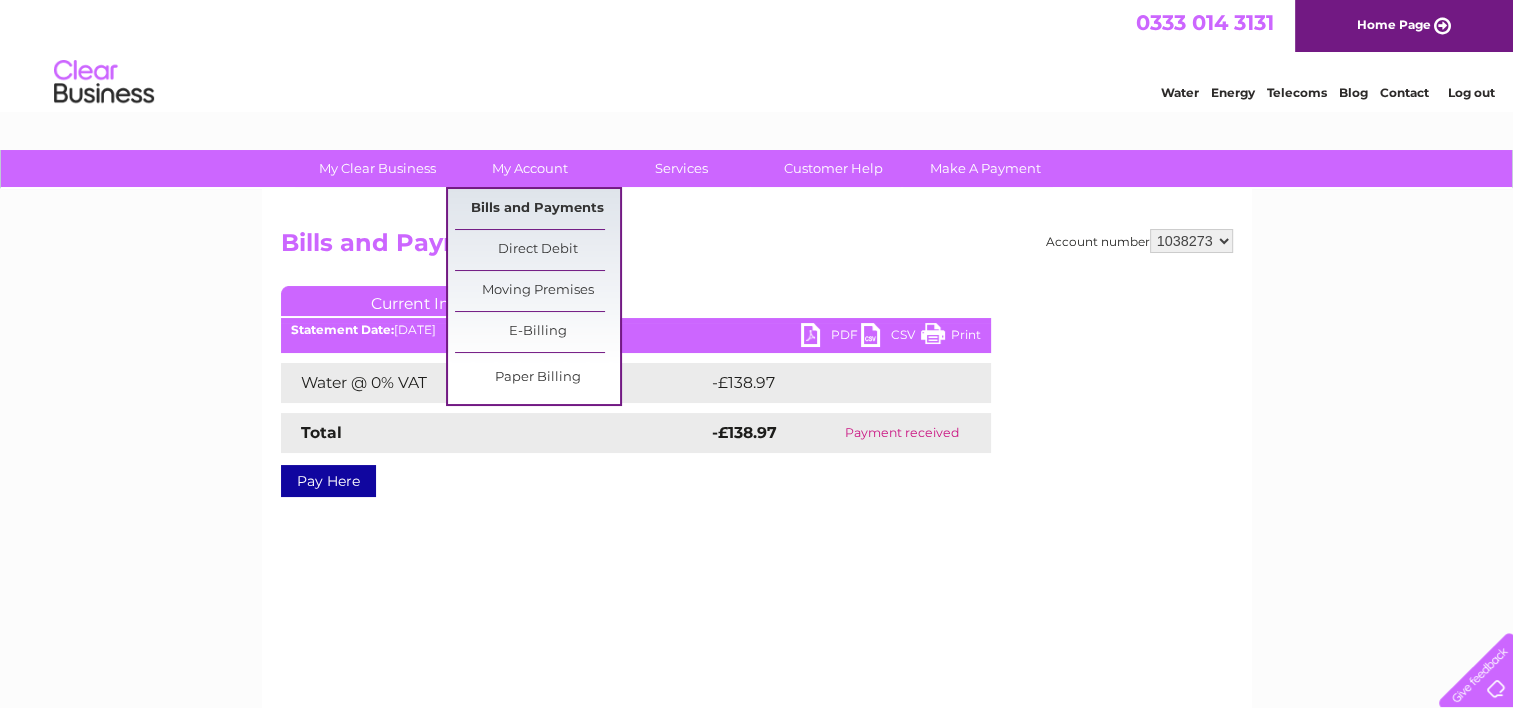 click on "Bills and Payments" at bounding box center (537, 209) 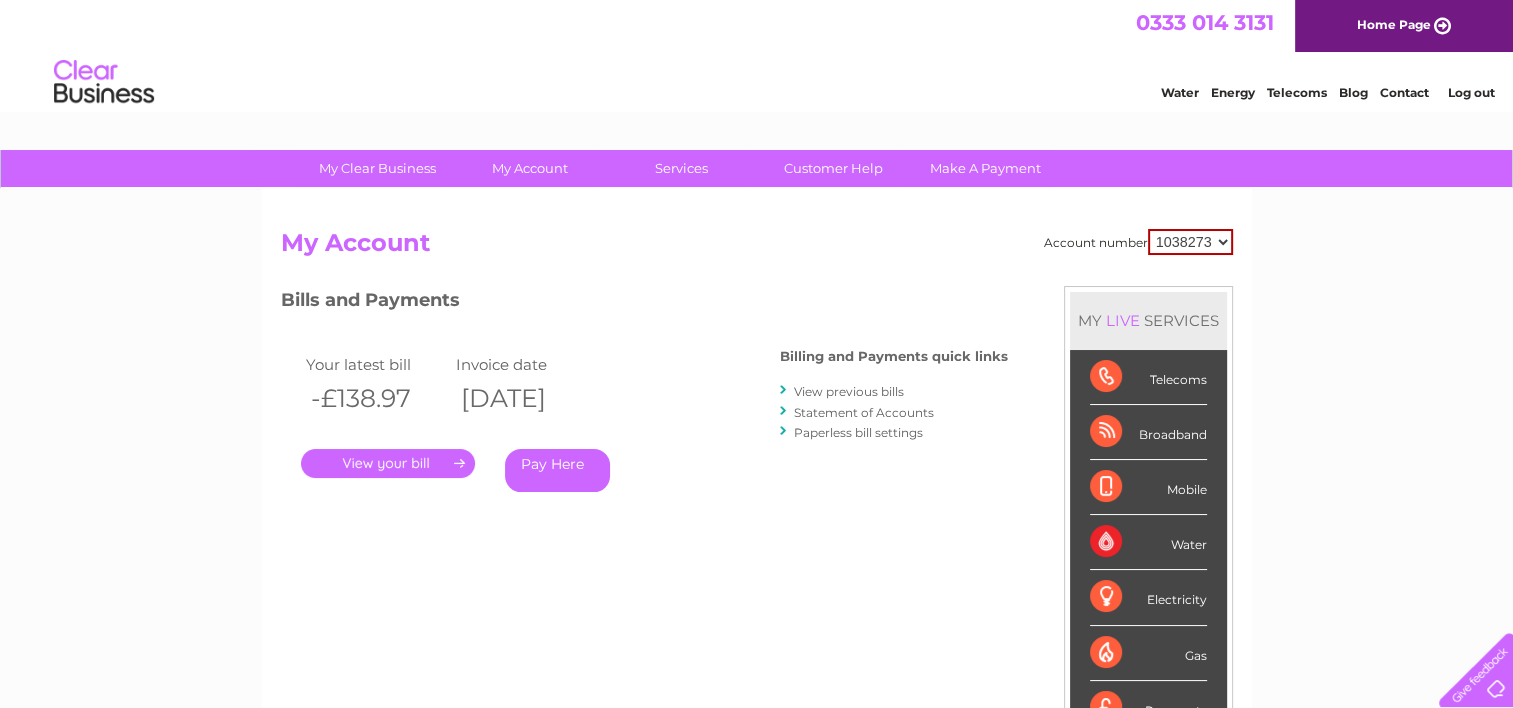 scroll, scrollTop: 0, scrollLeft: 0, axis: both 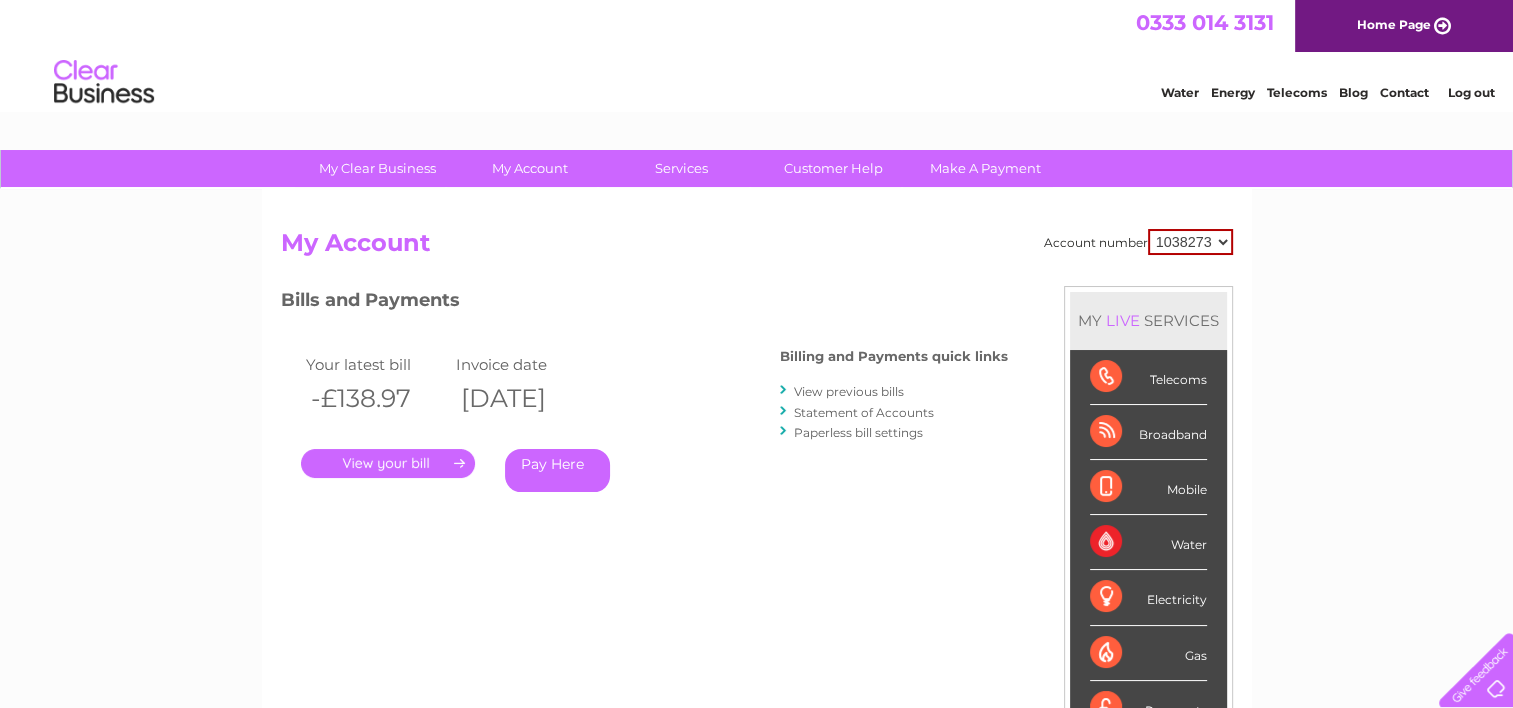 click on "." at bounding box center (388, 463) 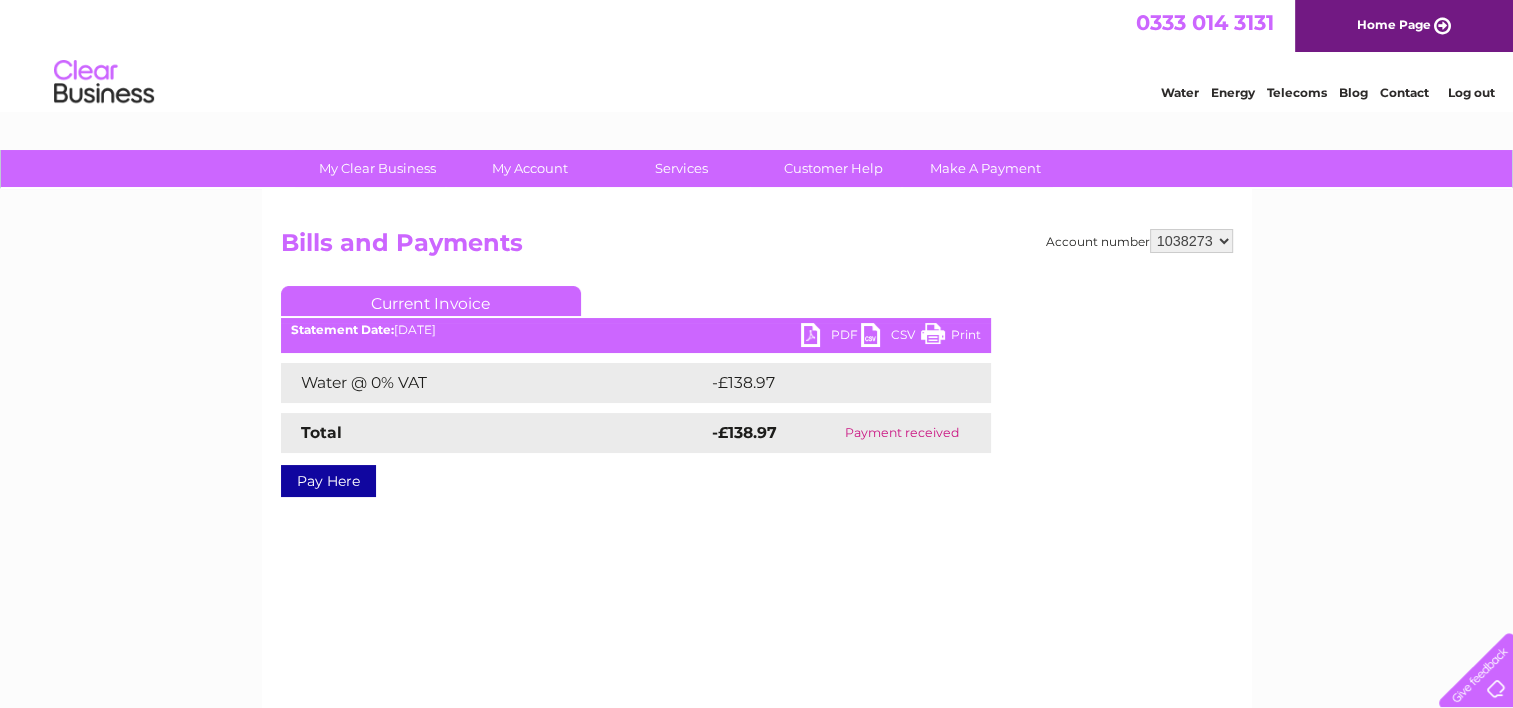 scroll, scrollTop: 0, scrollLeft: 0, axis: both 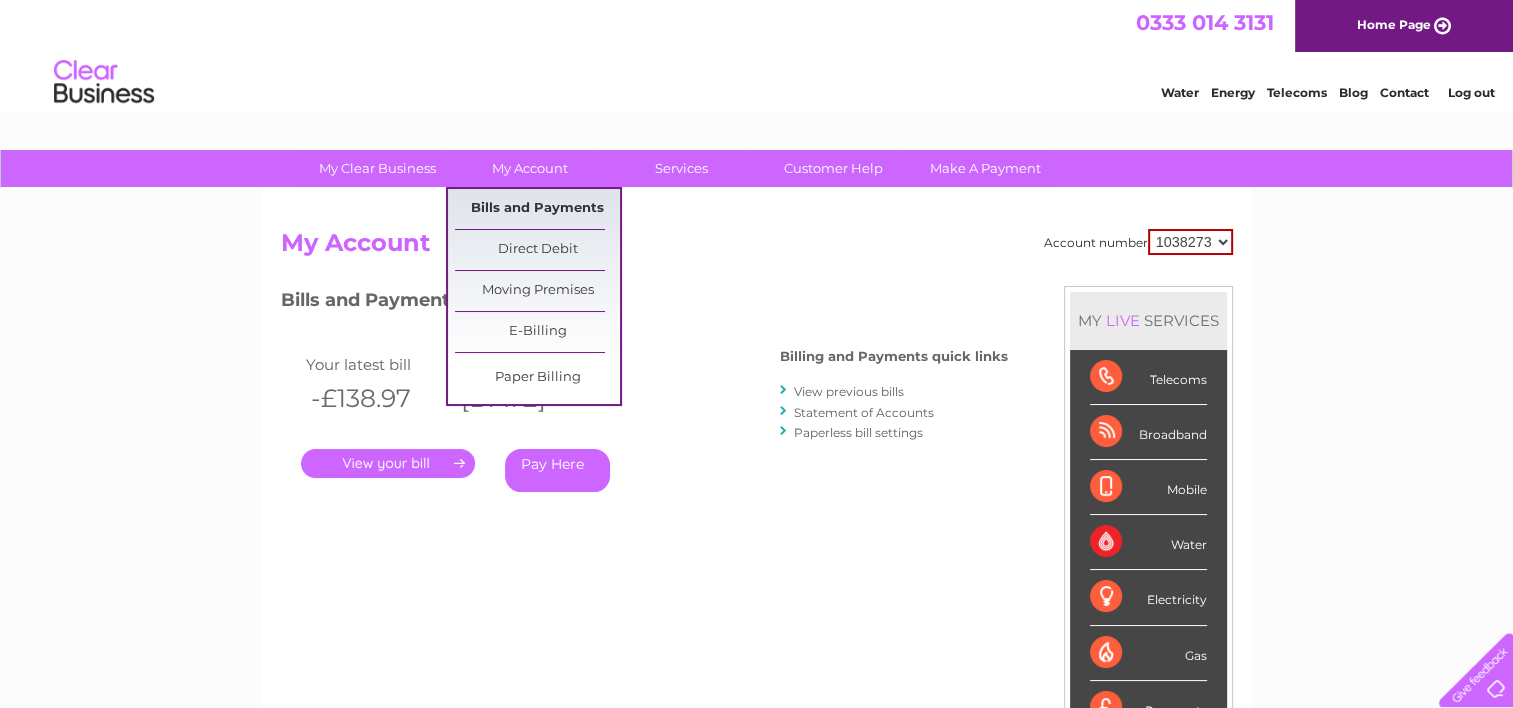 click on "Bills and Payments" at bounding box center (537, 209) 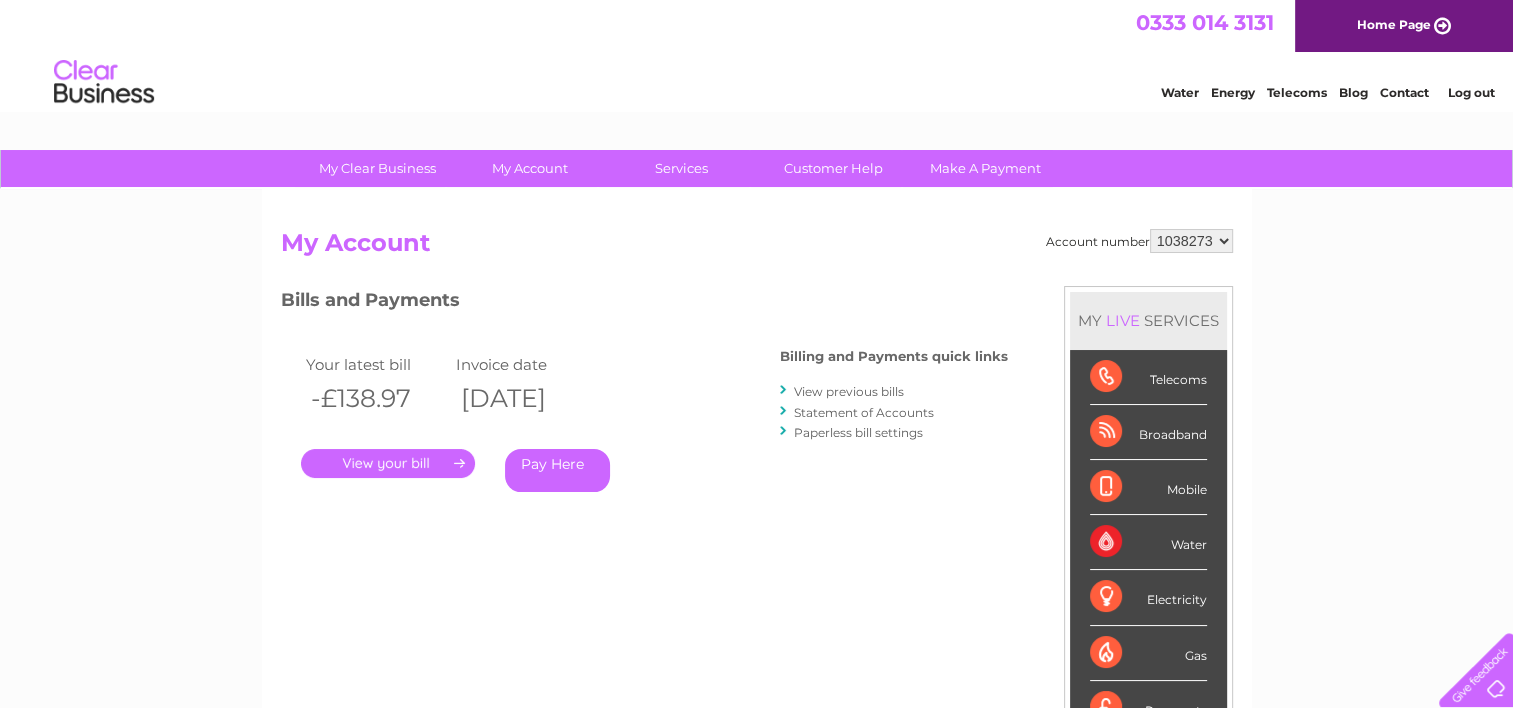 scroll, scrollTop: 0, scrollLeft: 0, axis: both 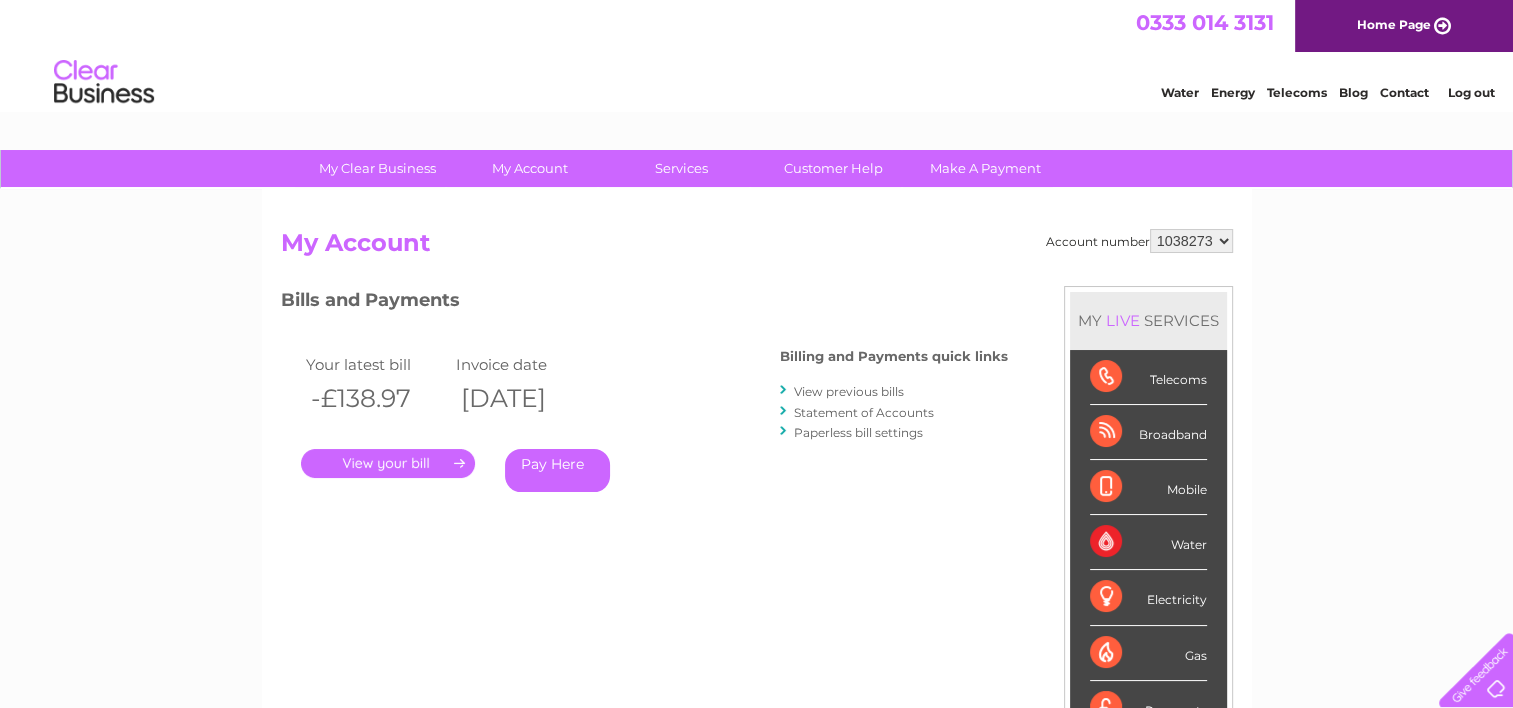 click on "Water" at bounding box center [1148, 542] 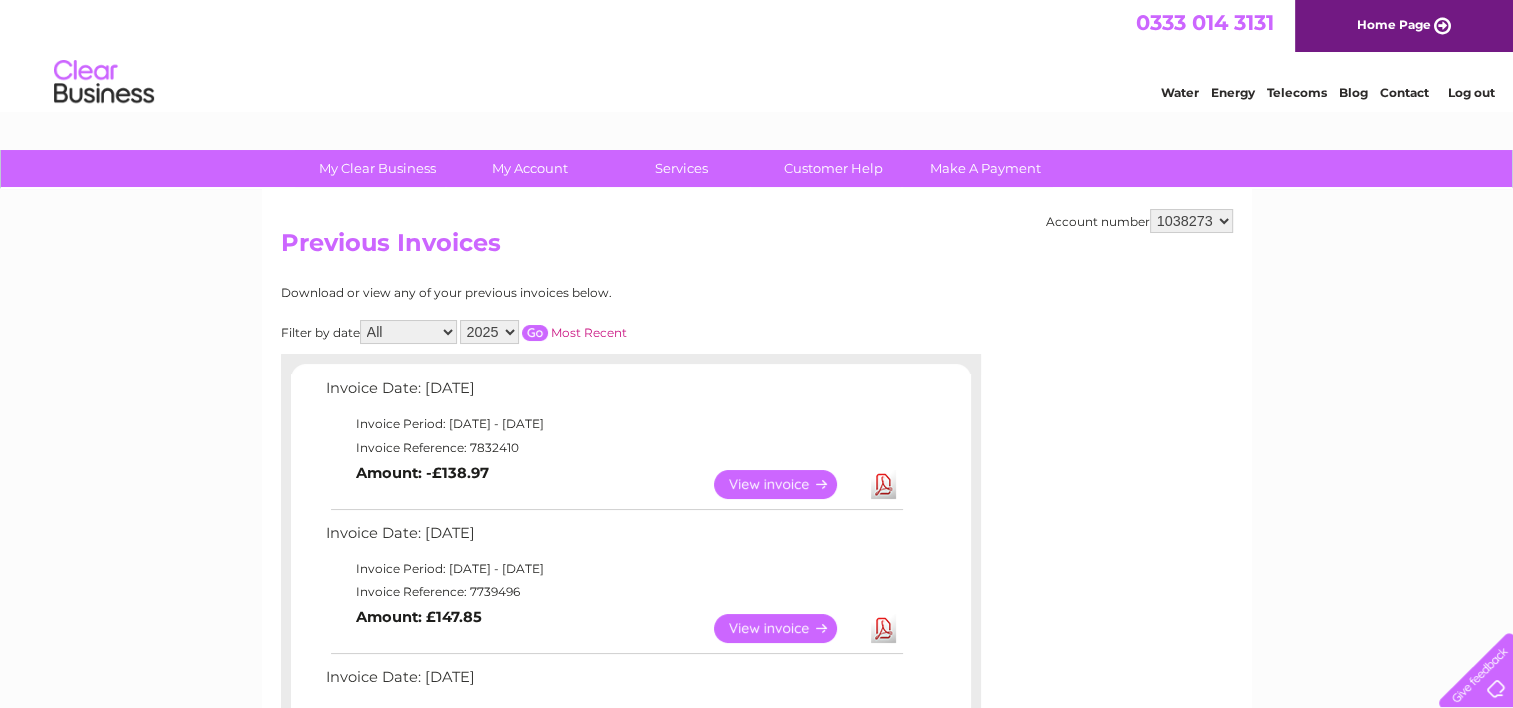 scroll, scrollTop: 0, scrollLeft: 0, axis: both 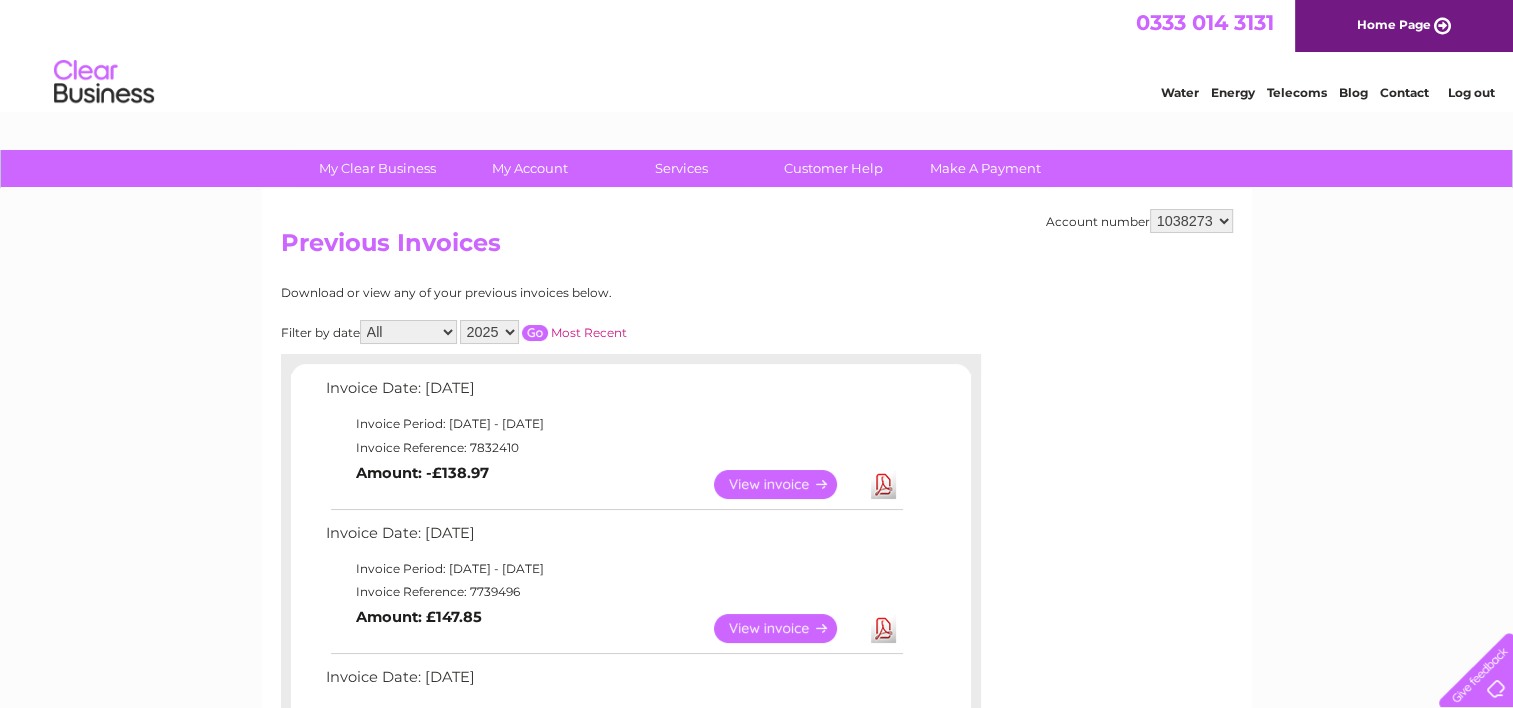 click on "View" at bounding box center (787, 628) 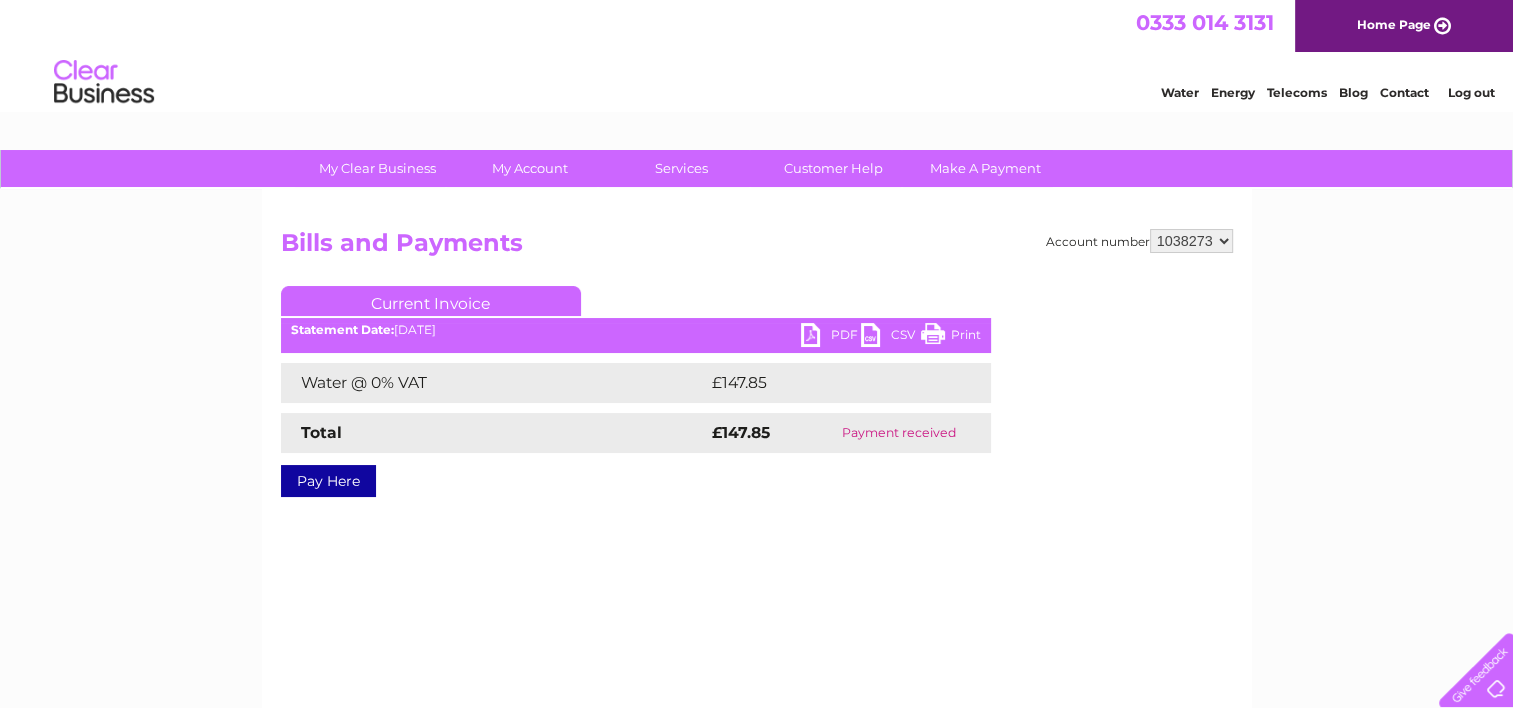 scroll, scrollTop: 0, scrollLeft: 0, axis: both 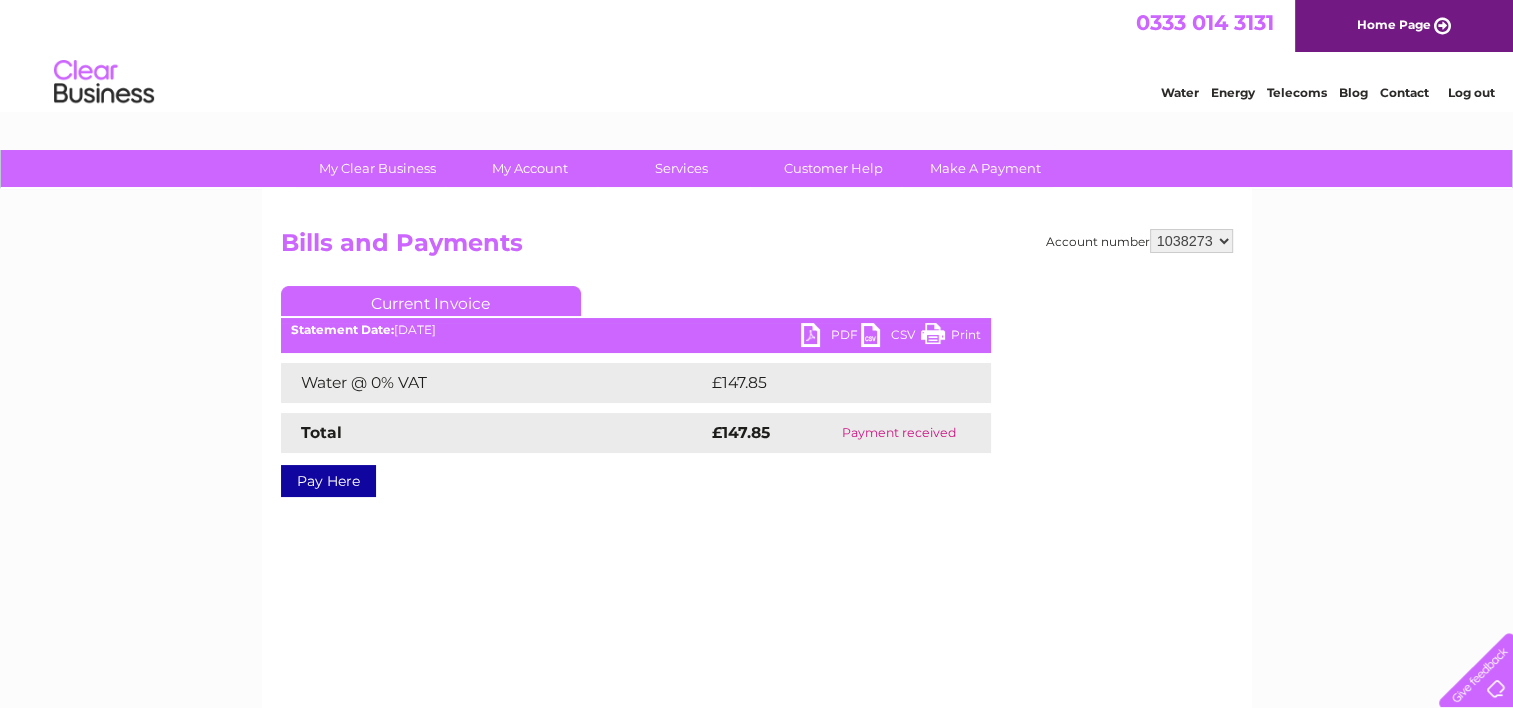 click on "PDF" at bounding box center (831, 337) 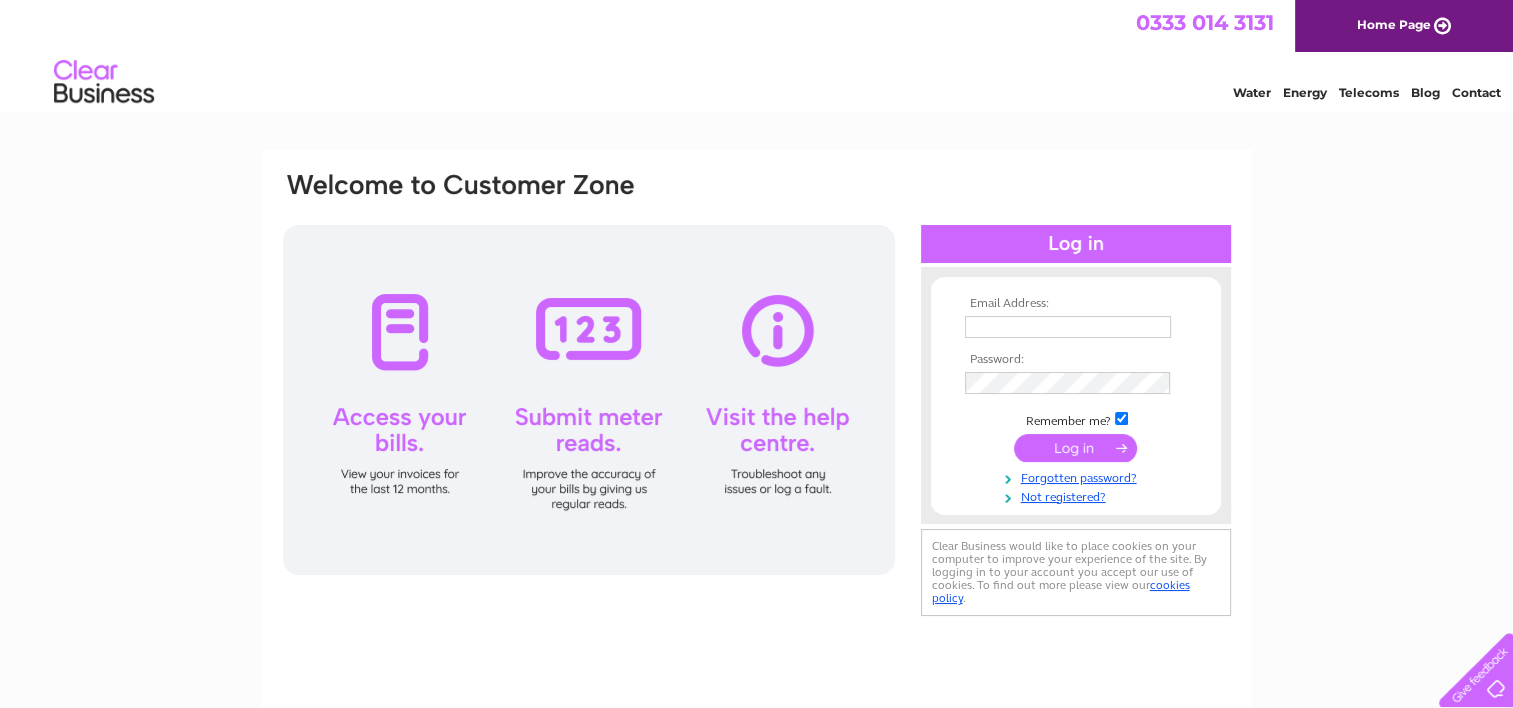 scroll, scrollTop: 0, scrollLeft: 0, axis: both 